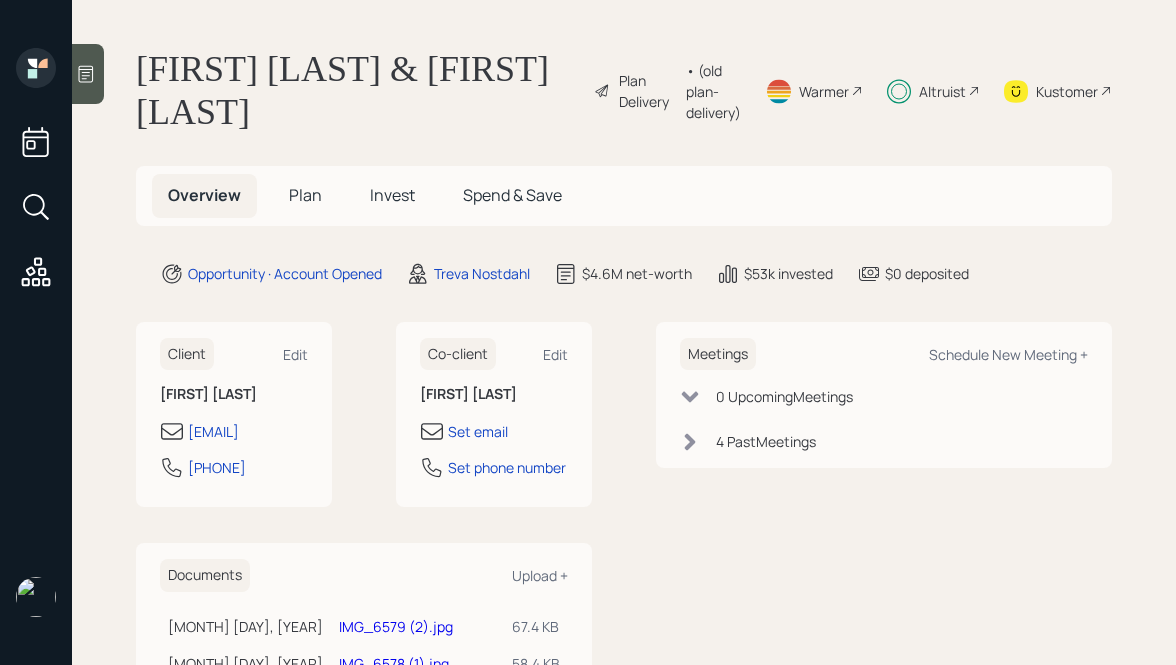 scroll, scrollTop: 0, scrollLeft: 0, axis: both 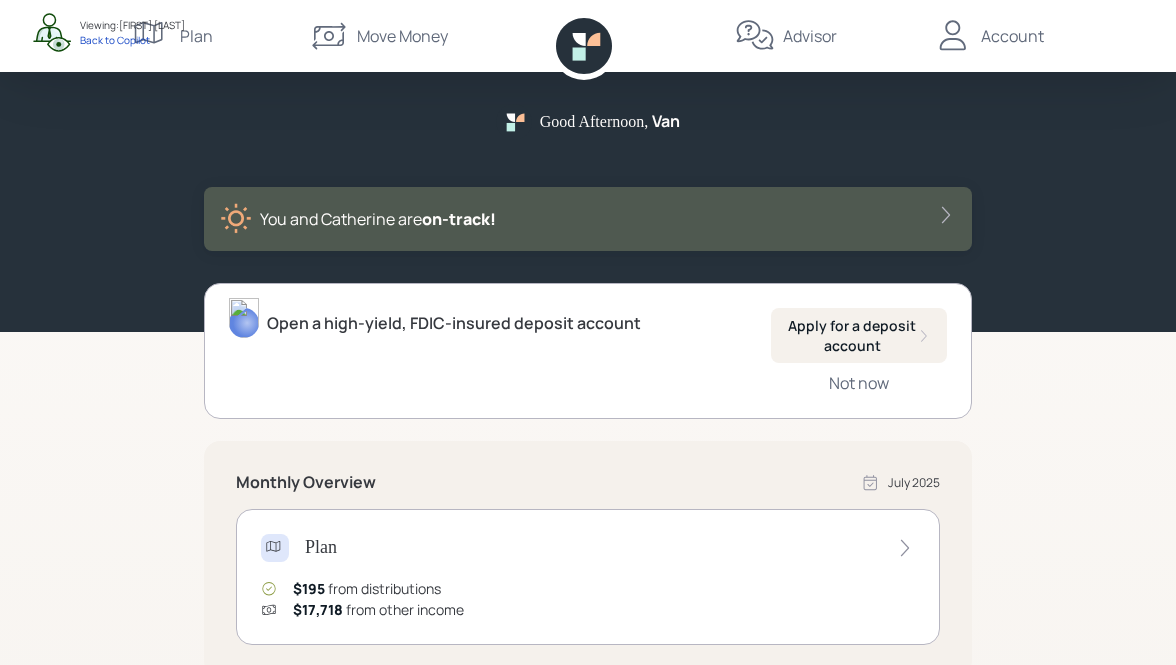 click on "Account" at bounding box center (1012, 36) 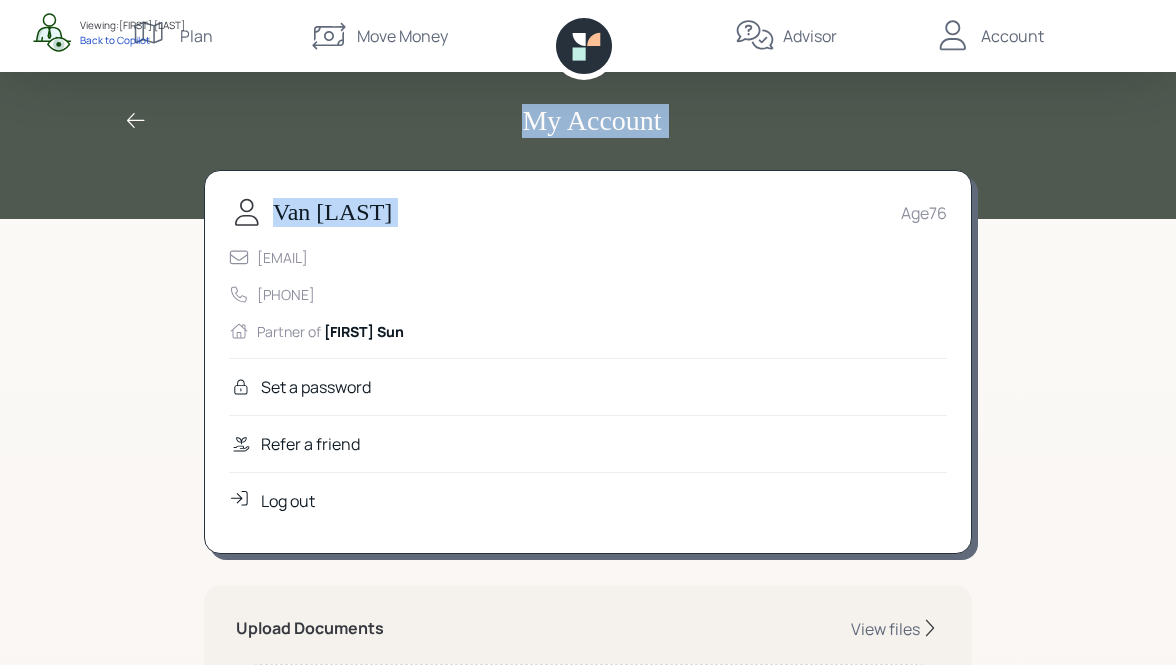 drag, startPoint x: 519, startPoint y: 120, endPoint x: 733, endPoint y: 210, distance: 232.15512 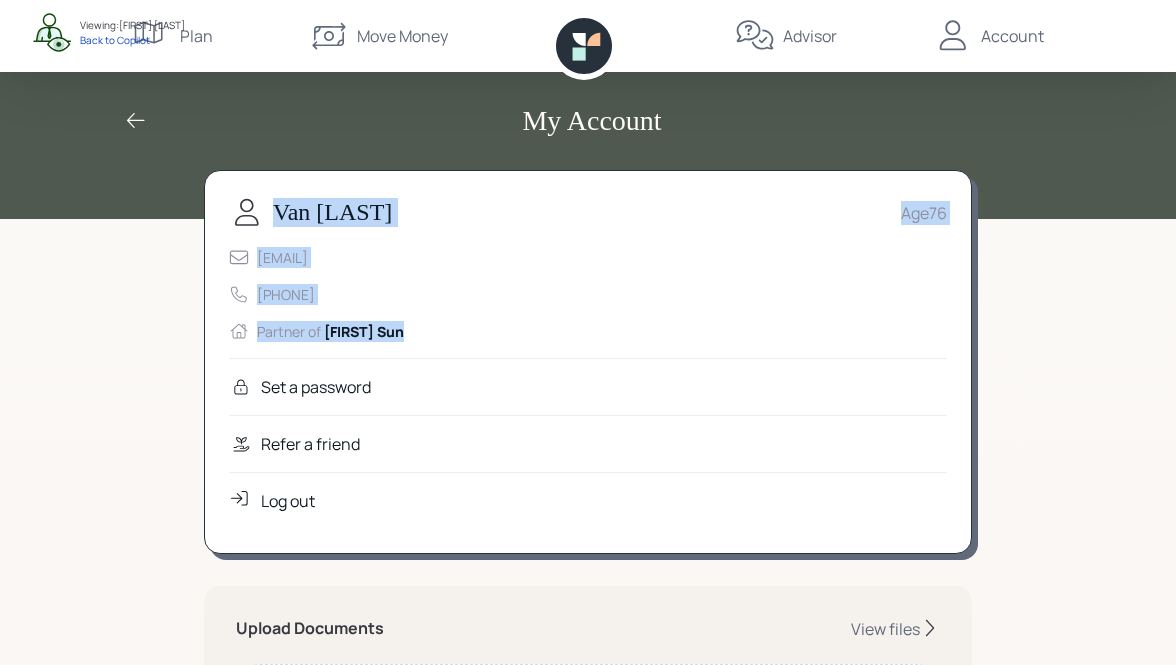 drag, startPoint x: 273, startPoint y: 208, endPoint x: 431, endPoint y: 335, distance: 202.71408 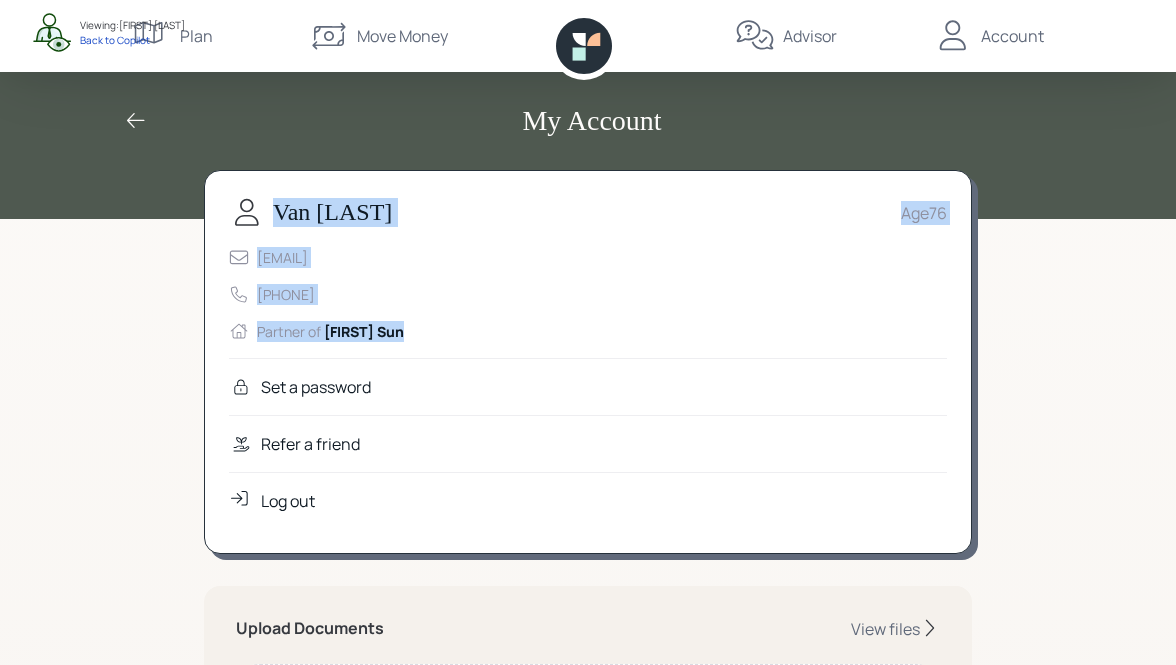 drag, startPoint x: 449, startPoint y: 337, endPoint x: 249, endPoint y: 184, distance: 251.81143 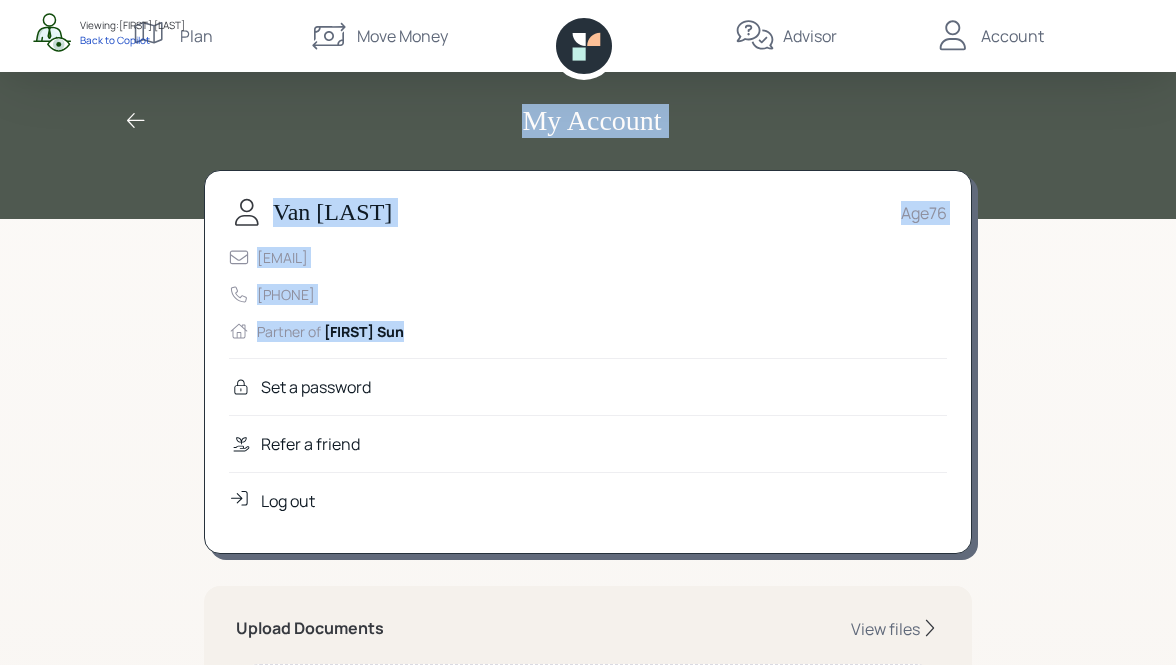 drag, startPoint x: 515, startPoint y: 116, endPoint x: 636, endPoint y: 326, distance: 242.36543 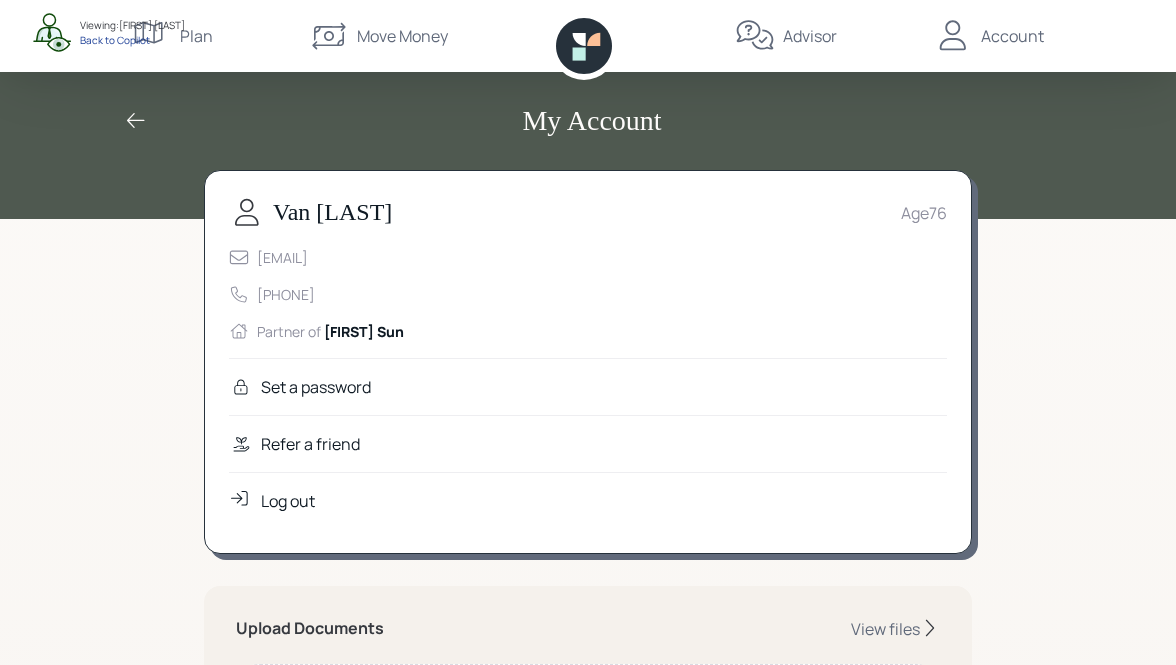 click on "Back to Copilot" at bounding box center [132, 40] 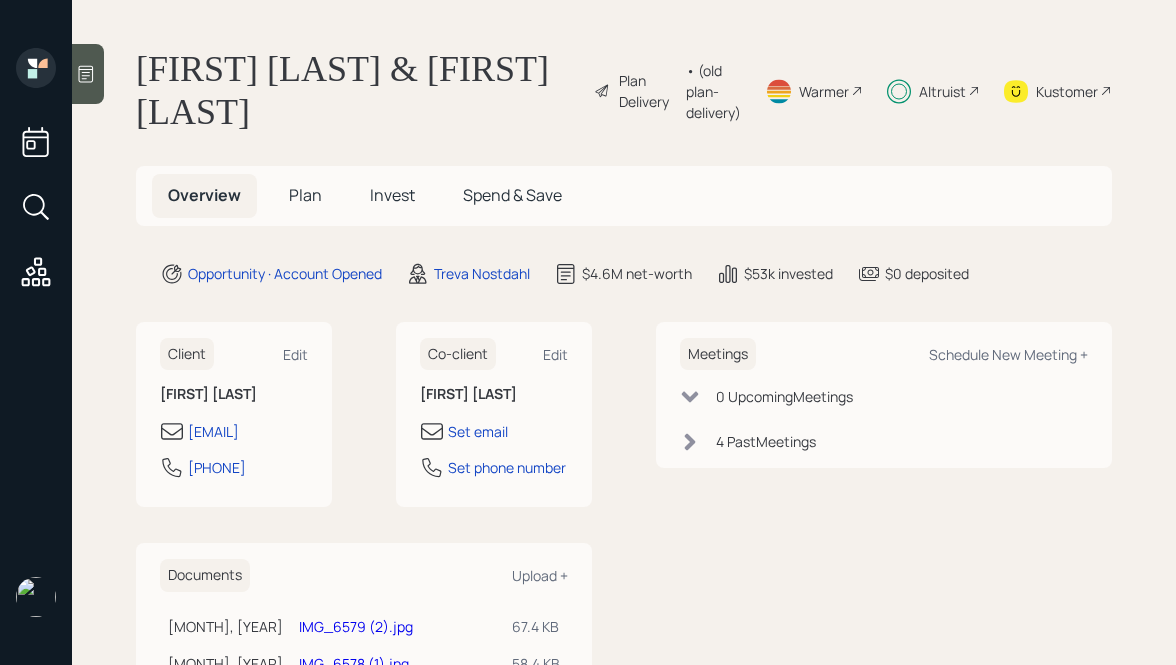 click on "Plan" at bounding box center [305, 195] 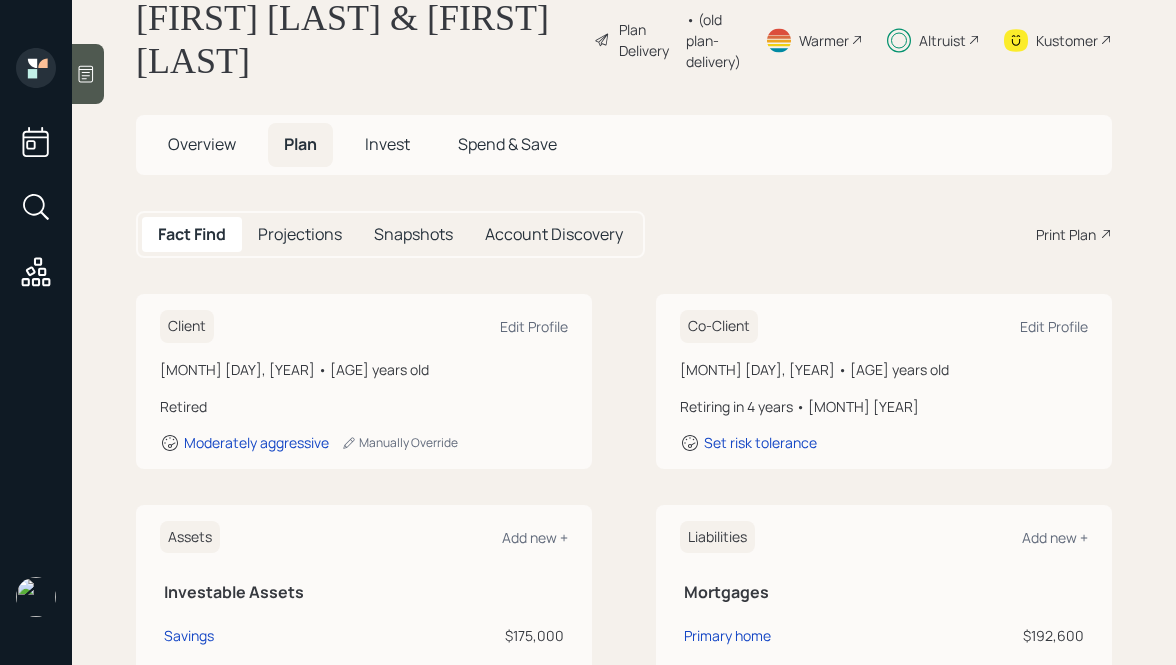 scroll, scrollTop: 48, scrollLeft: 0, axis: vertical 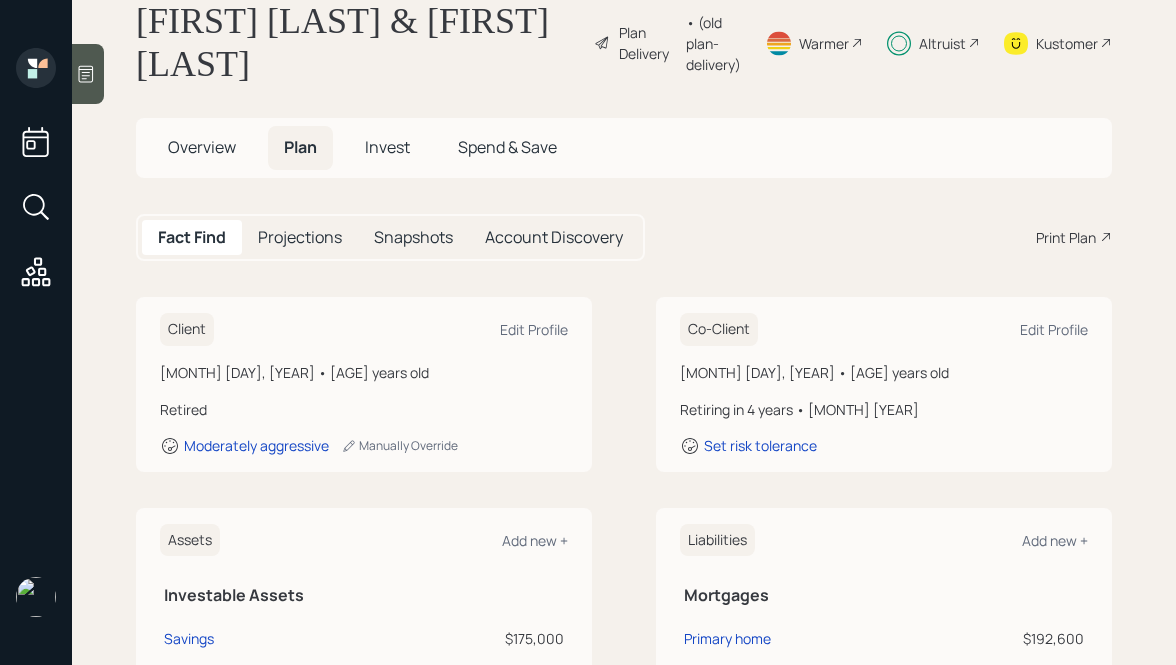 click on "Invest" at bounding box center [202, 147] 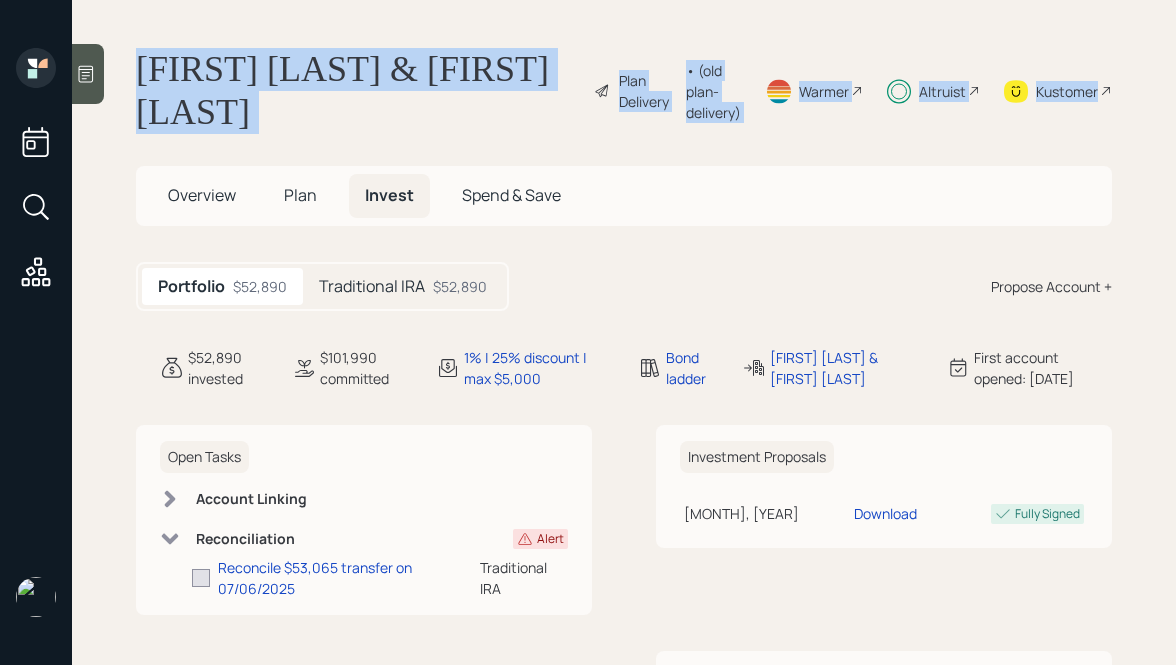 drag, startPoint x: 140, startPoint y: 70, endPoint x: 243, endPoint y: 142, distance: 125.670204 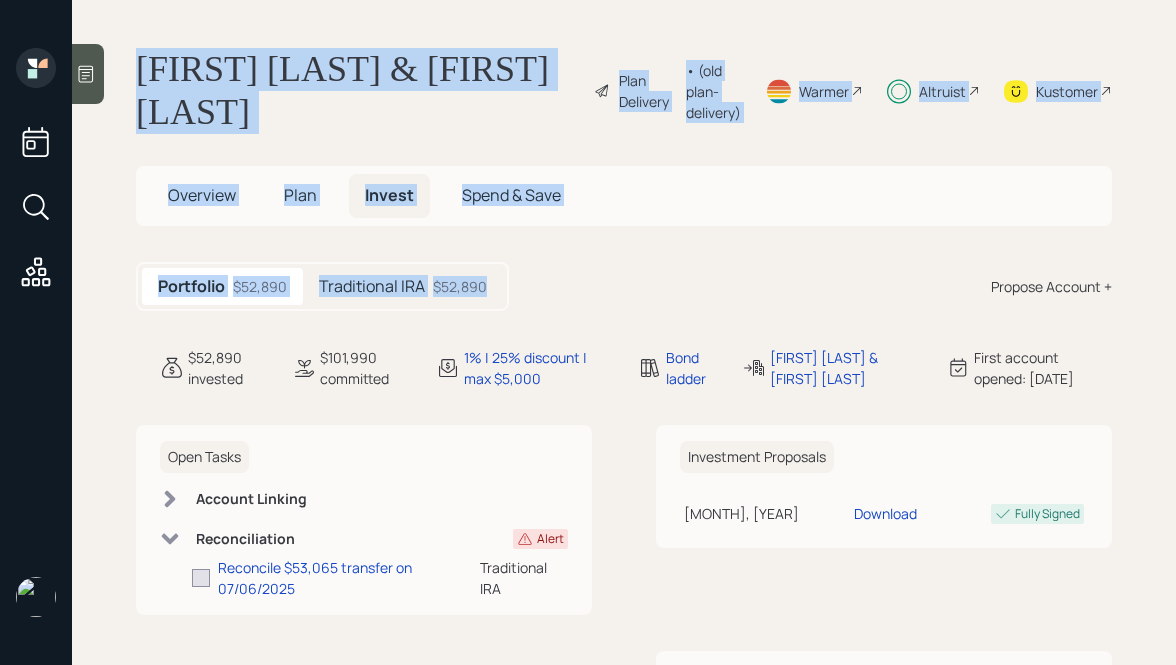 drag, startPoint x: 135, startPoint y: 60, endPoint x: 572, endPoint y: 285, distance: 491.52213 